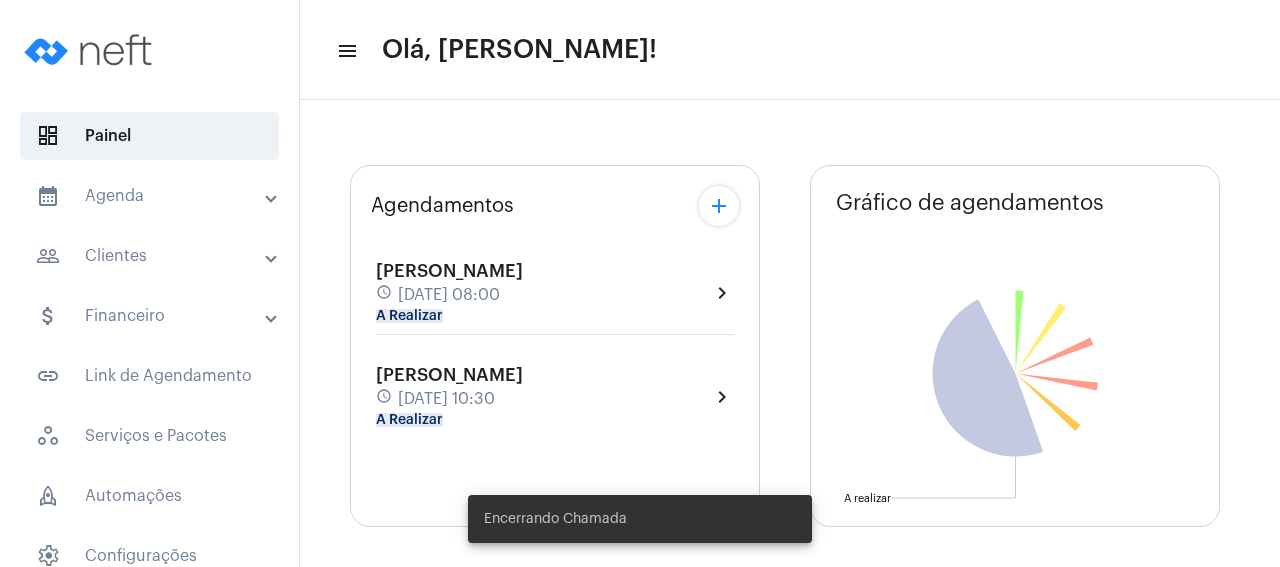 type on "[URL][DOMAIN_NAME]" 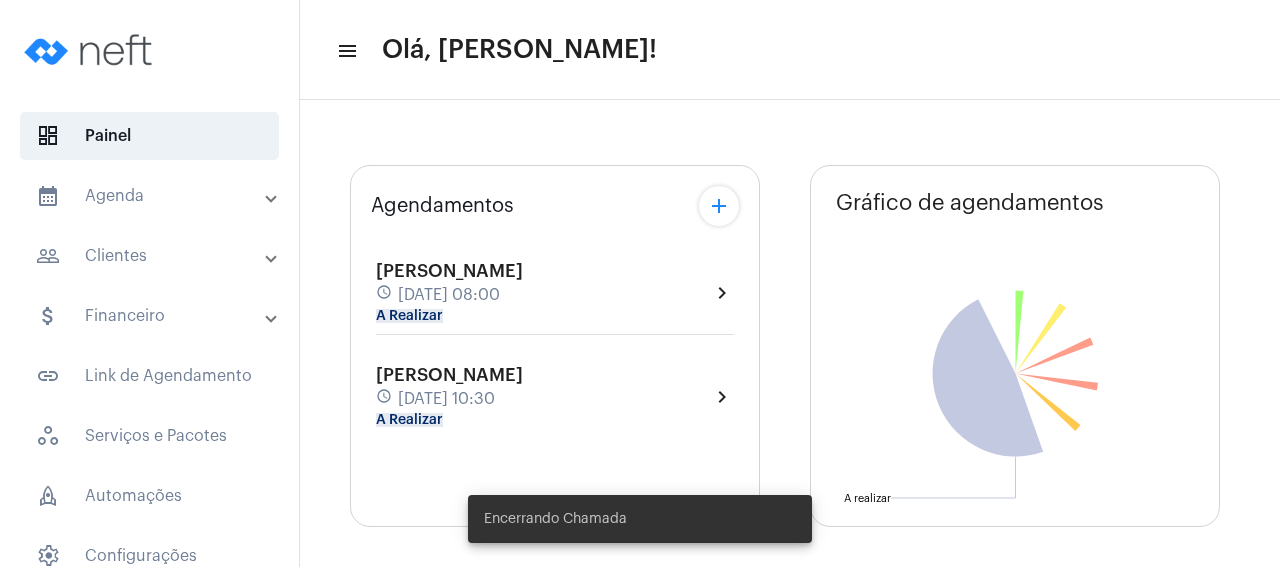 scroll, scrollTop: 0, scrollLeft: 0, axis: both 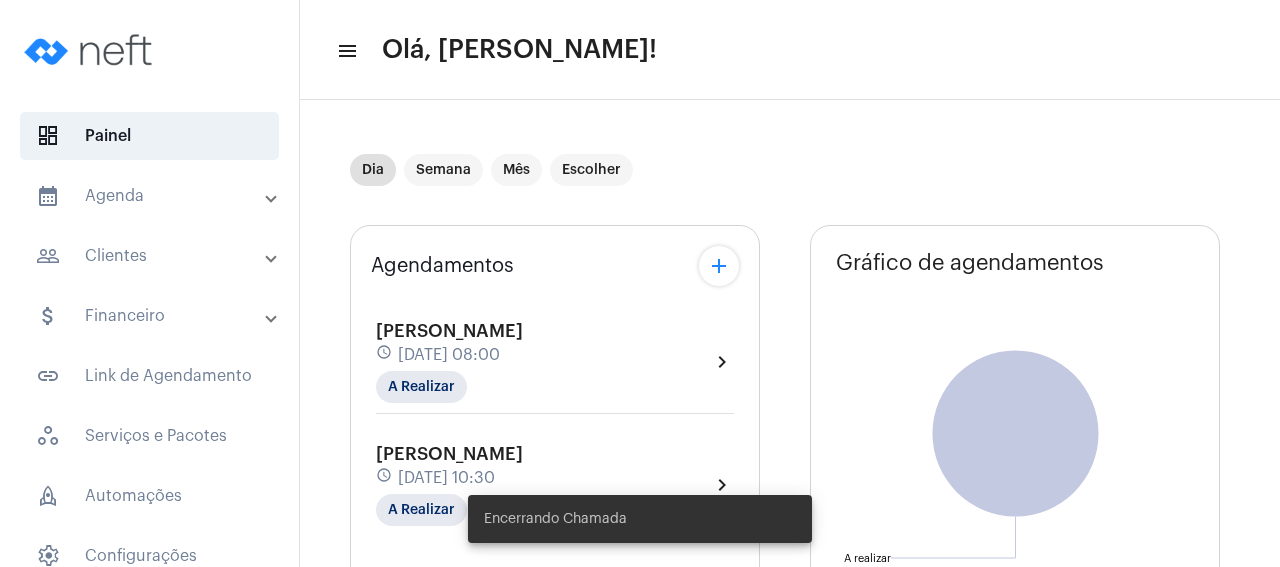 click on "[PERSON_NAME]" 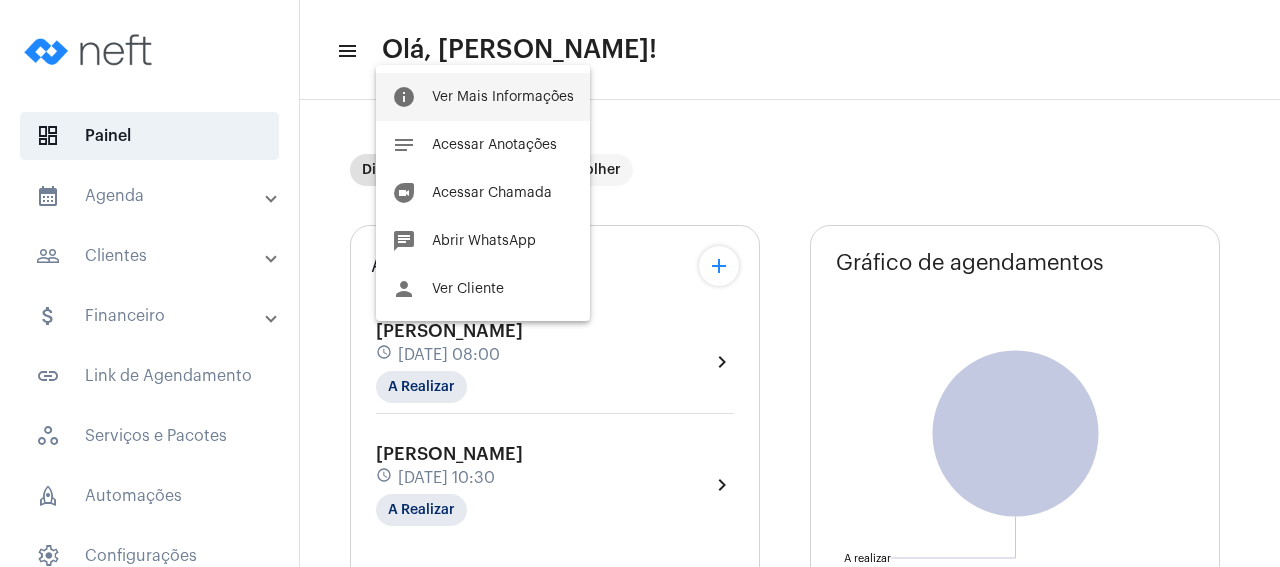 click on "Ver Mais Informações" at bounding box center (503, 97) 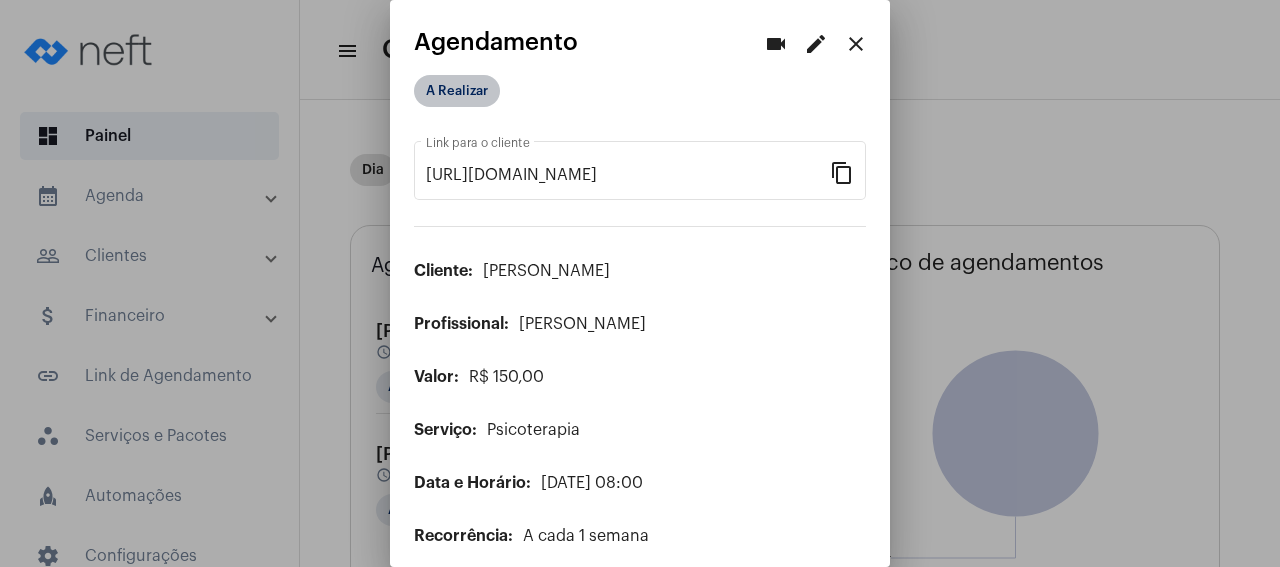 click on "A Realizar" at bounding box center [457, 91] 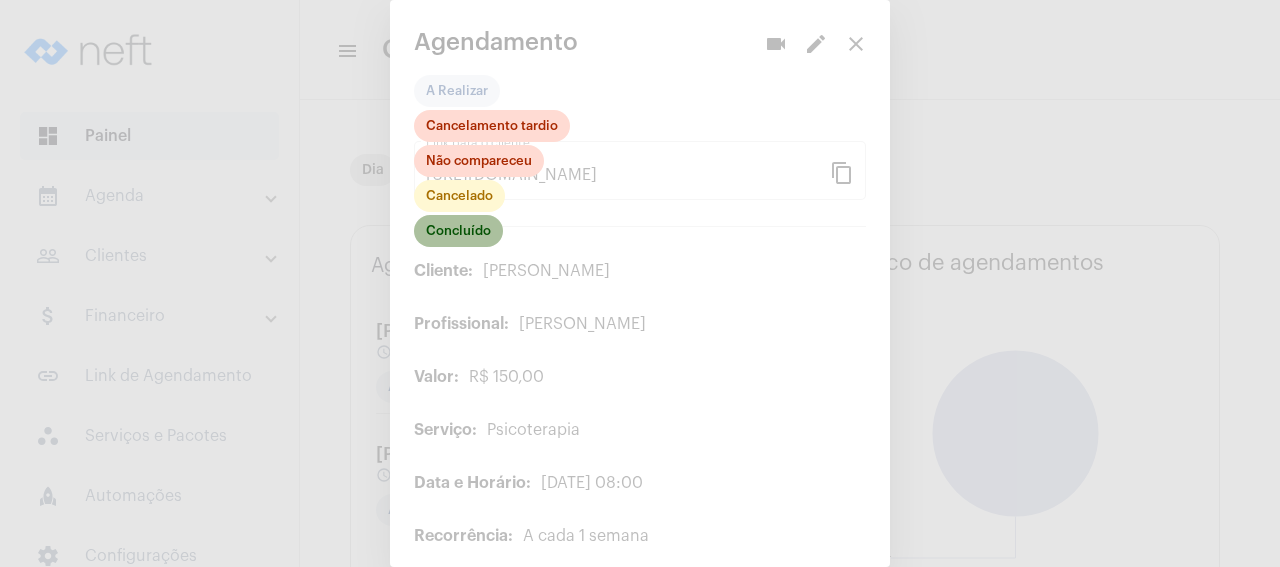 click on "Concluído" 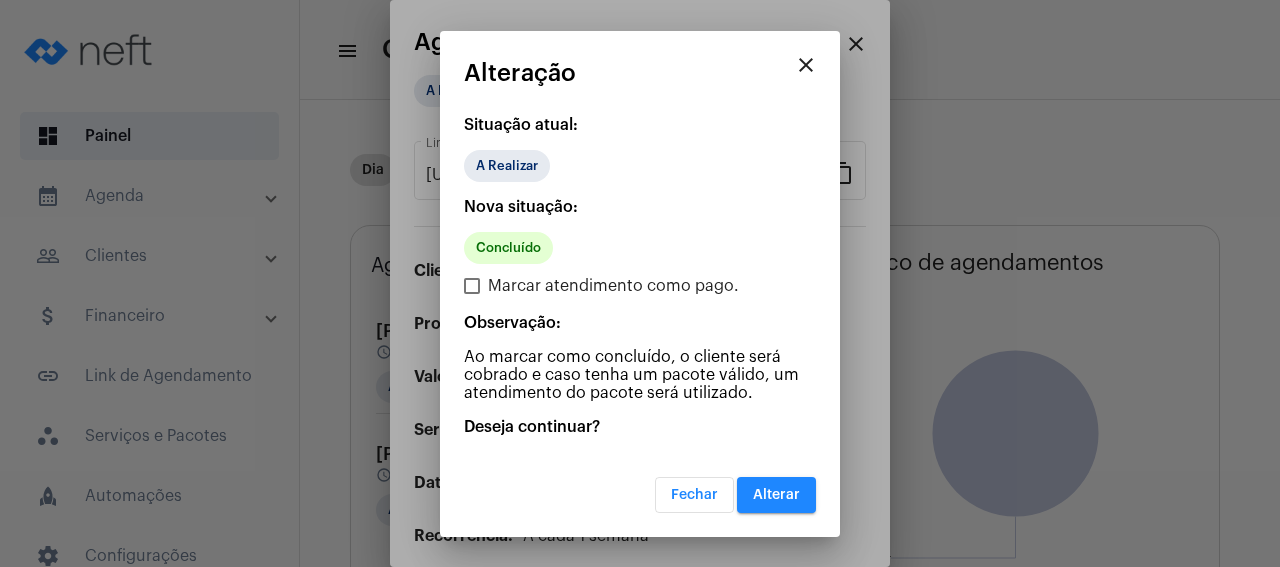 click on "Alterar" at bounding box center (776, 495) 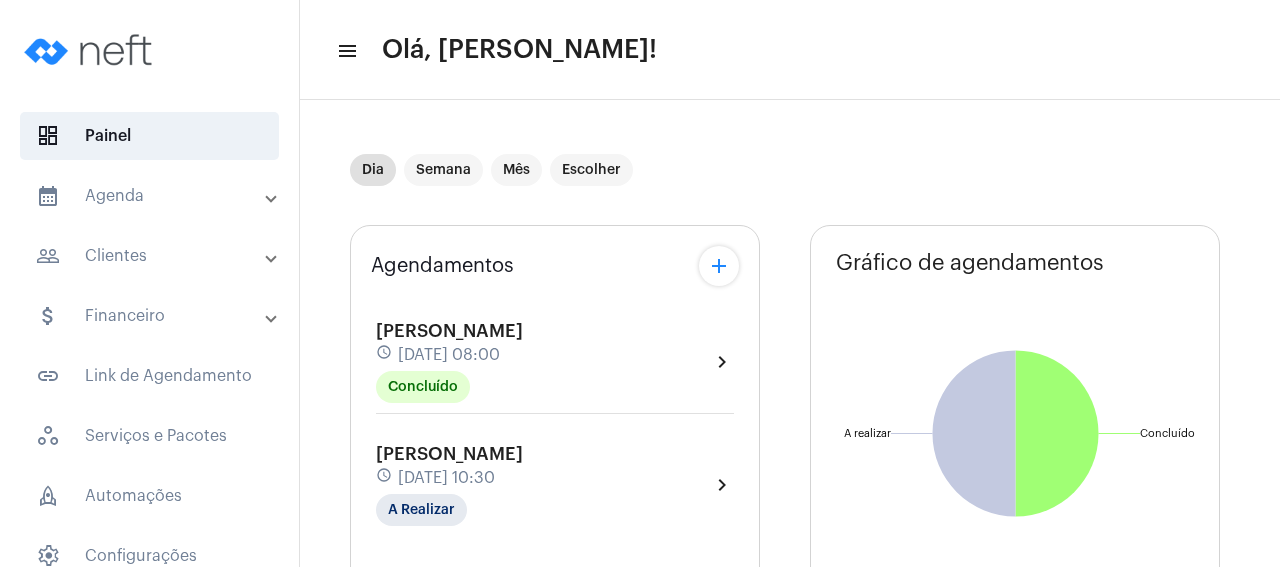 click on "[PERSON_NAME] schedule [DATE] 10:30 A Realizar  chevron_right" 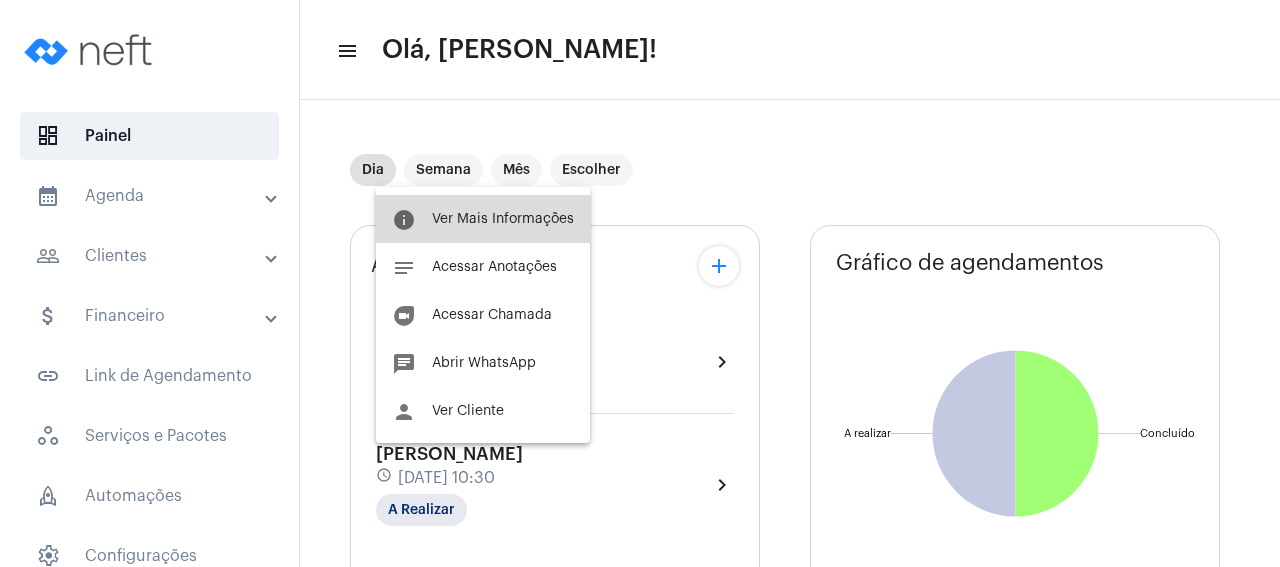 click on "Ver Mais Informações" at bounding box center (503, 219) 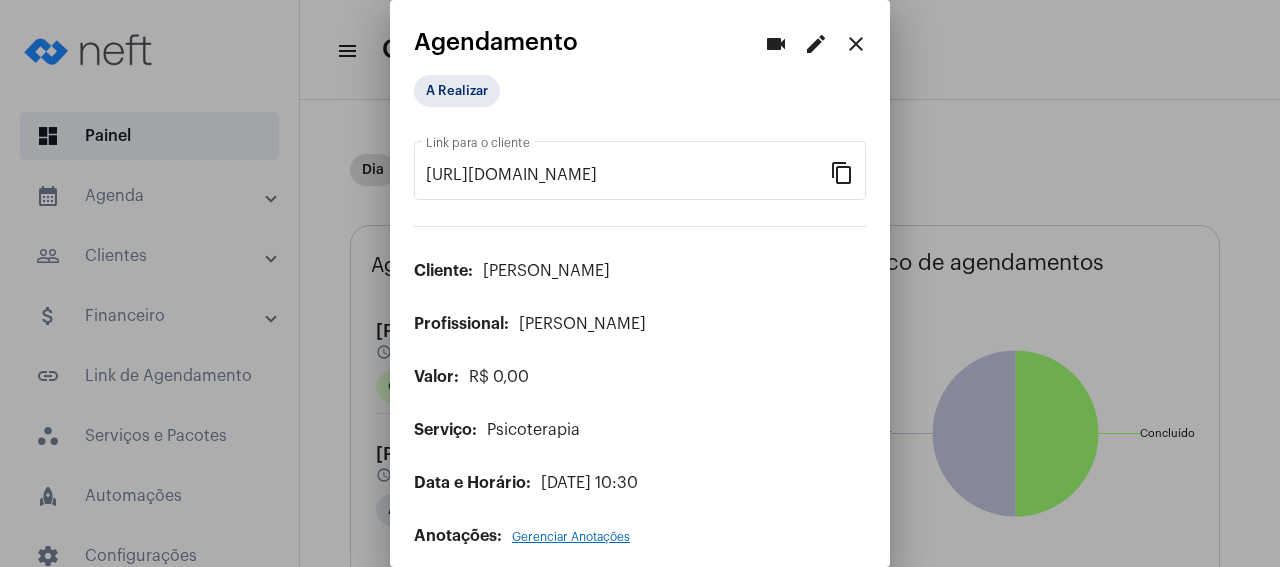 click on "edit" at bounding box center [816, 44] 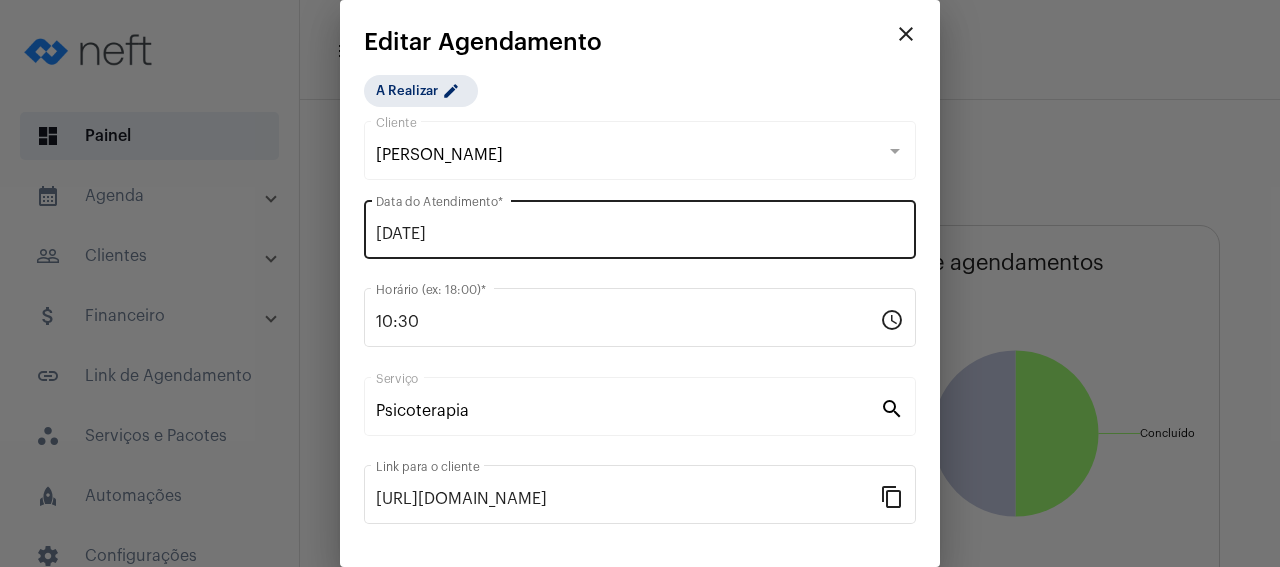 click on "[DATE] Data do Atendimento  *" at bounding box center [640, 227] 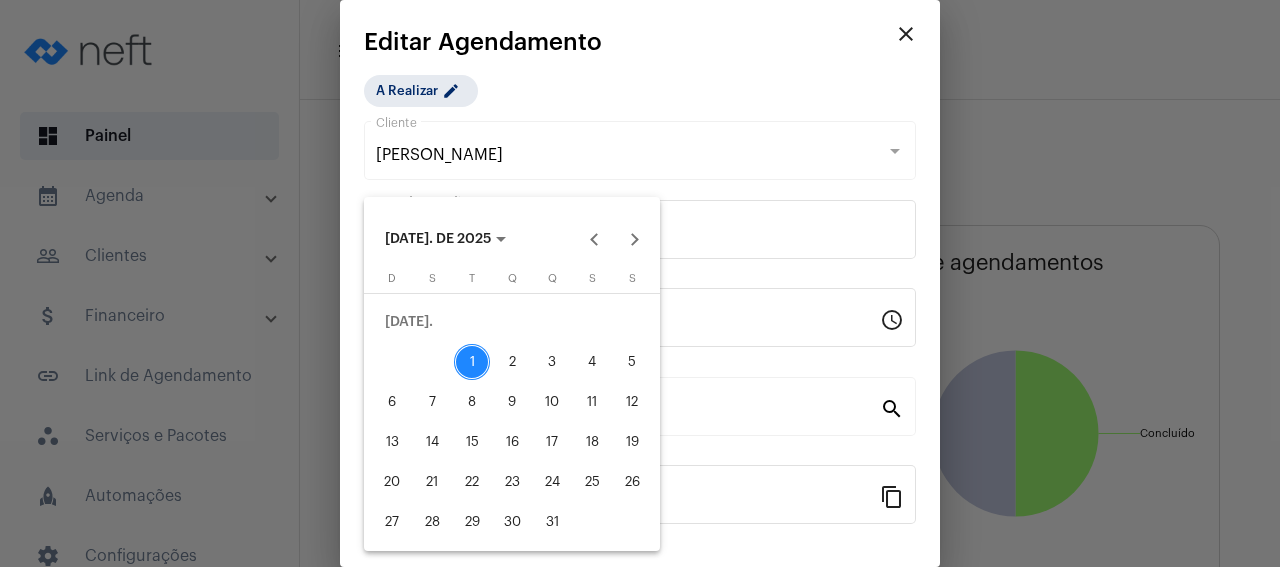 click on "3" at bounding box center [552, 362] 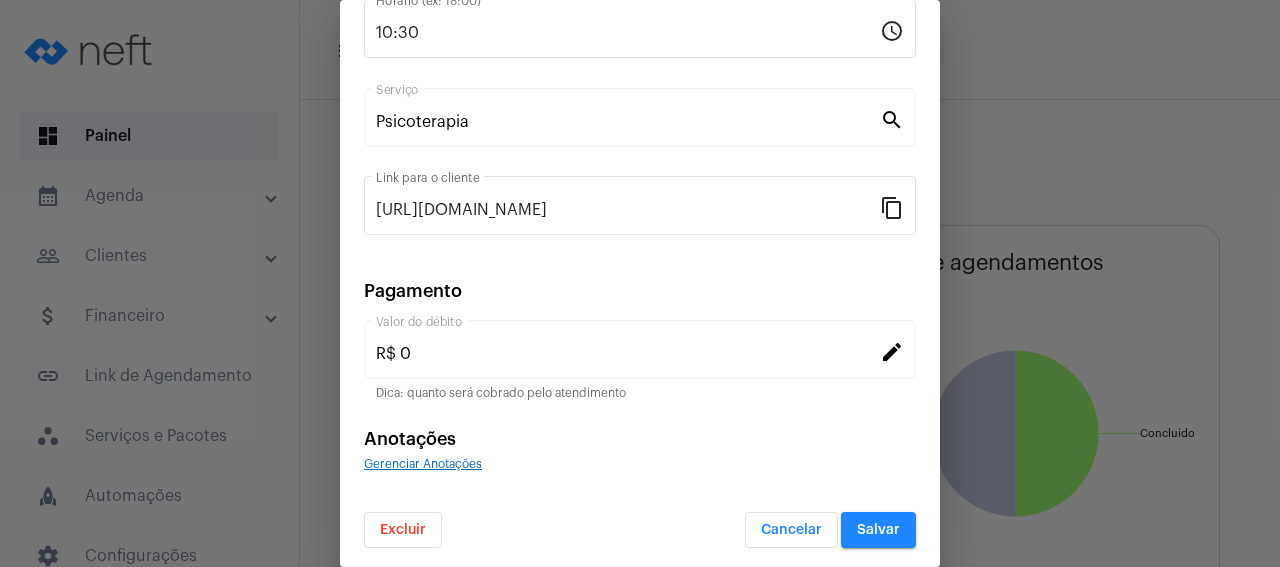 scroll, scrollTop: 297, scrollLeft: 0, axis: vertical 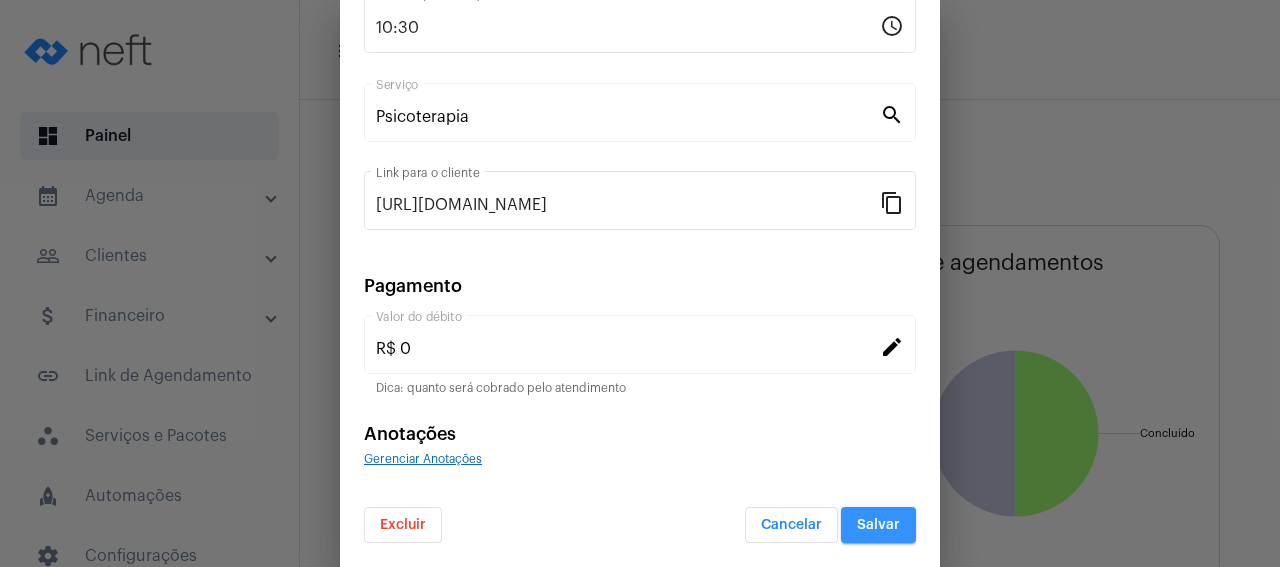 click on "Salvar" at bounding box center [878, 525] 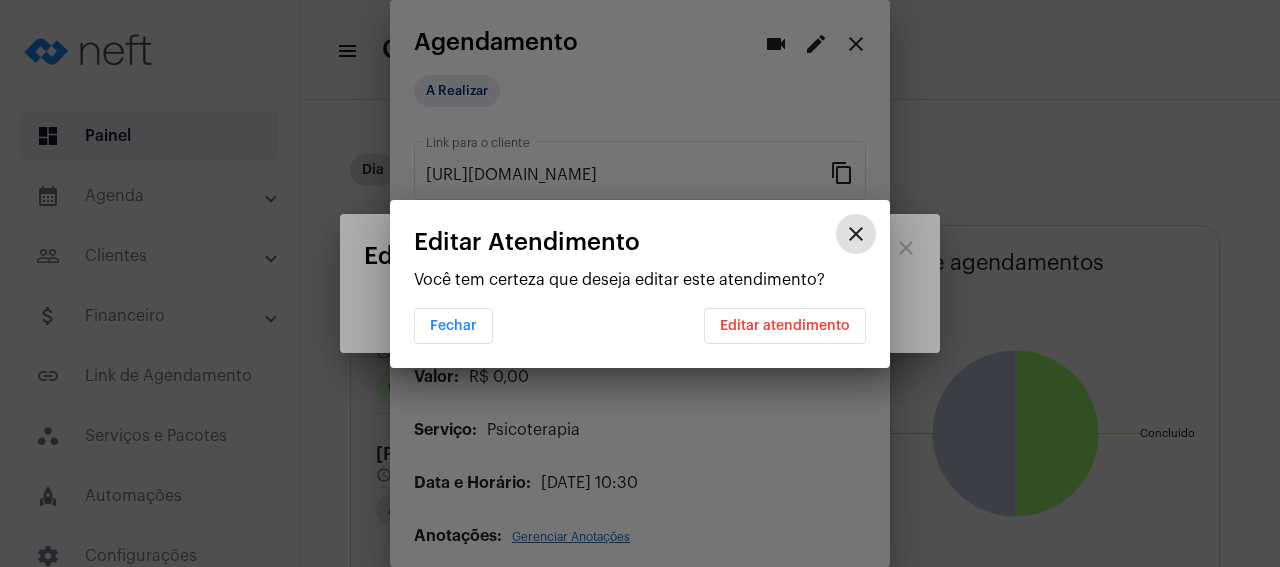 click on "Editar atendimento" at bounding box center [785, 326] 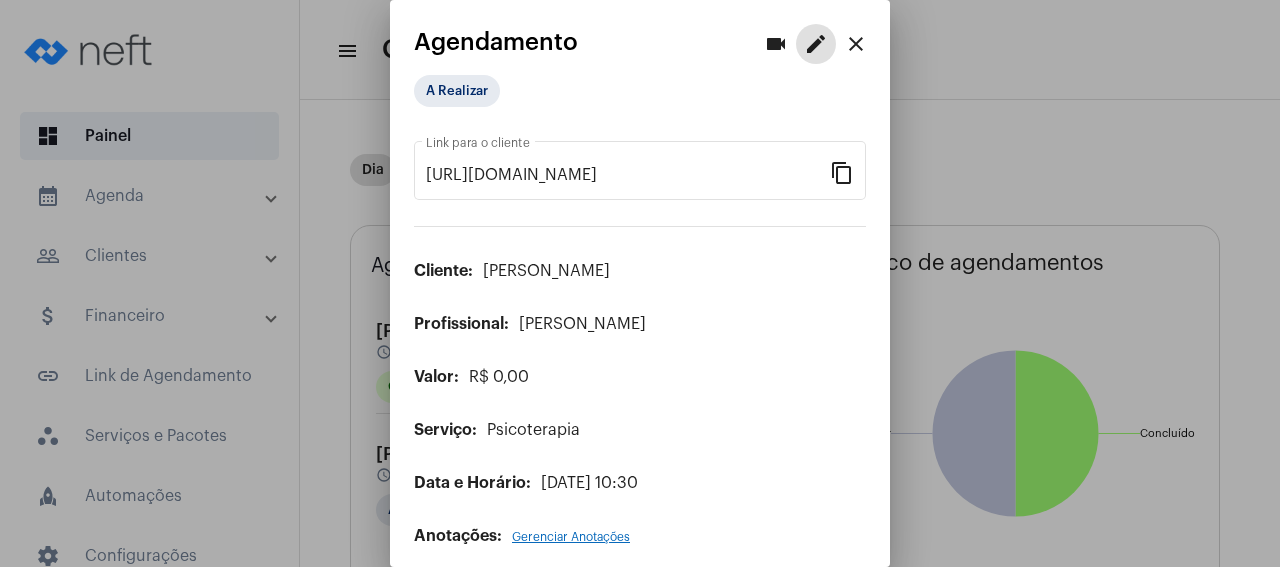 click at bounding box center [640, 283] 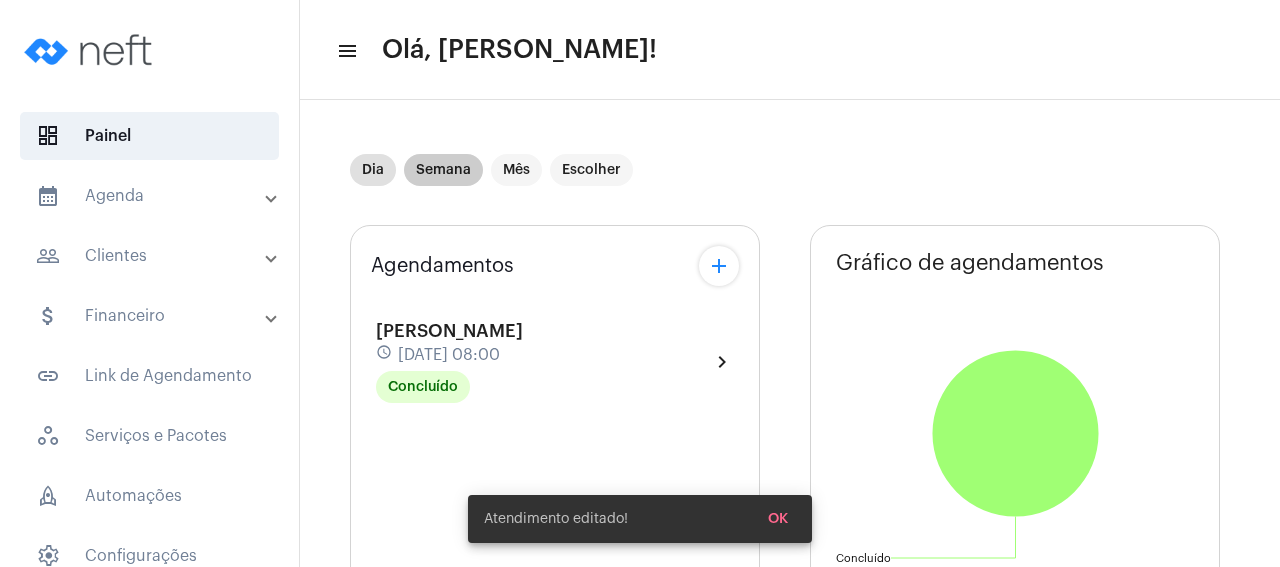 click on "Semana" at bounding box center [443, 170] 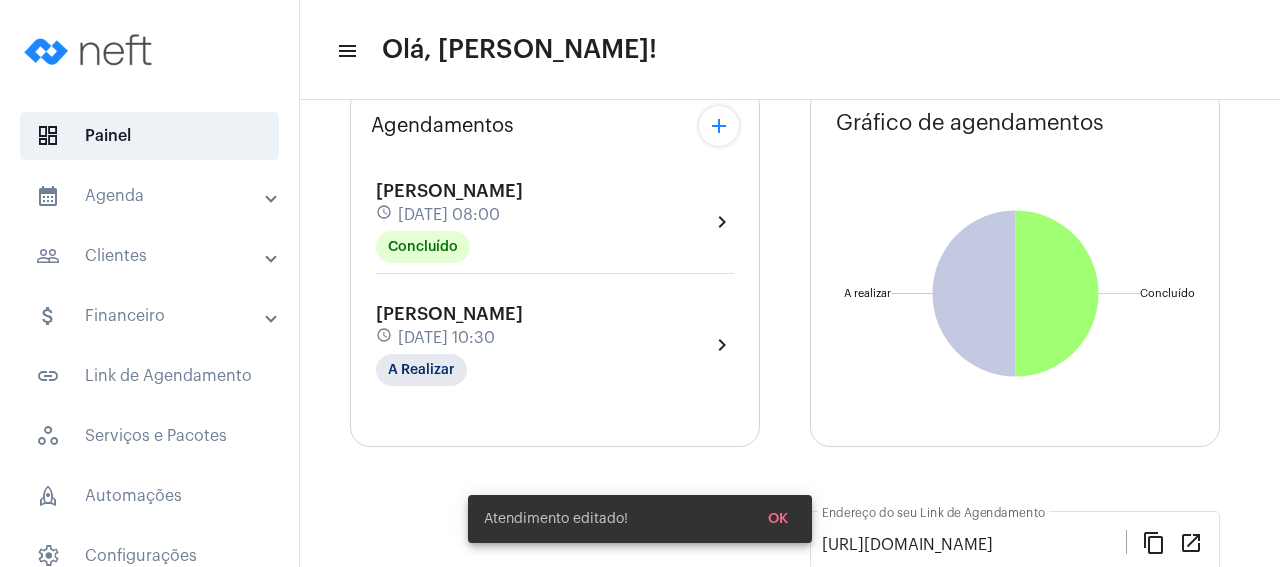 scroll, scrollTop: 96, scrollLeft: 0, axis: vertical 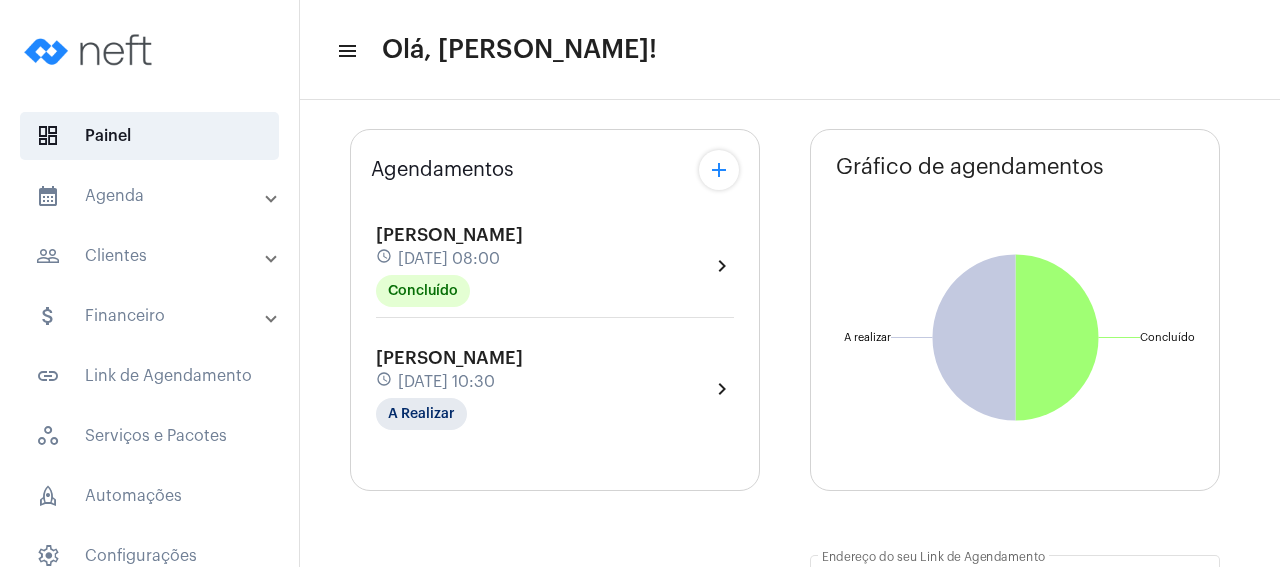 click on "[PERSON_NAME] schedule [DATE] 10:30 A Realizar  chevron_right" 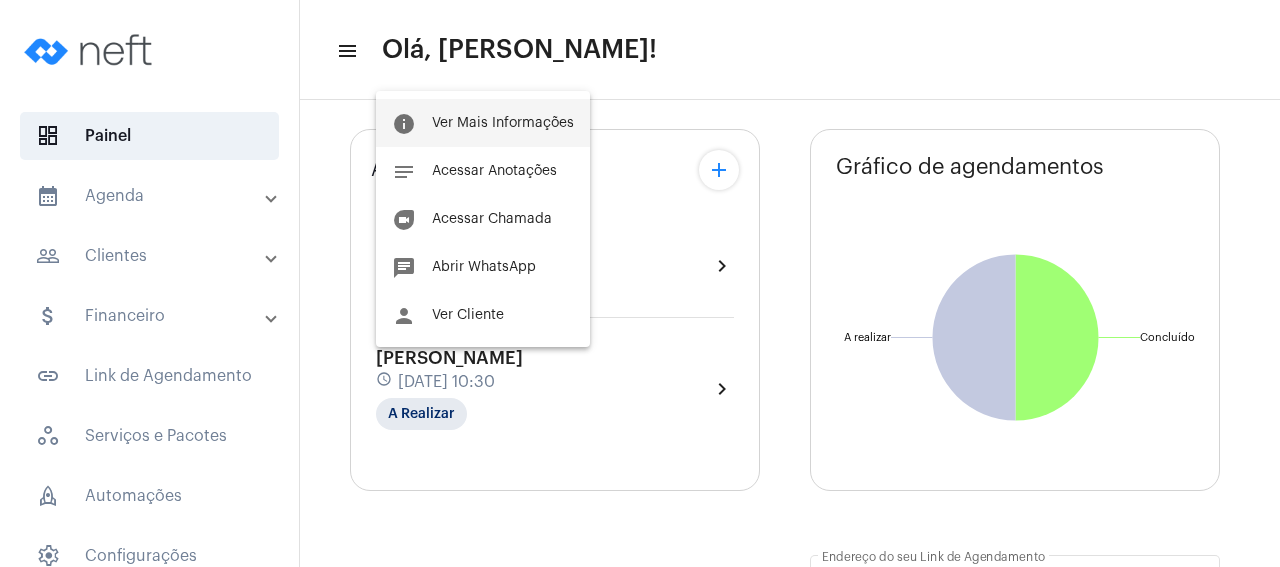 click on "Ver Mais Informações" at bounding box center (503, 123) 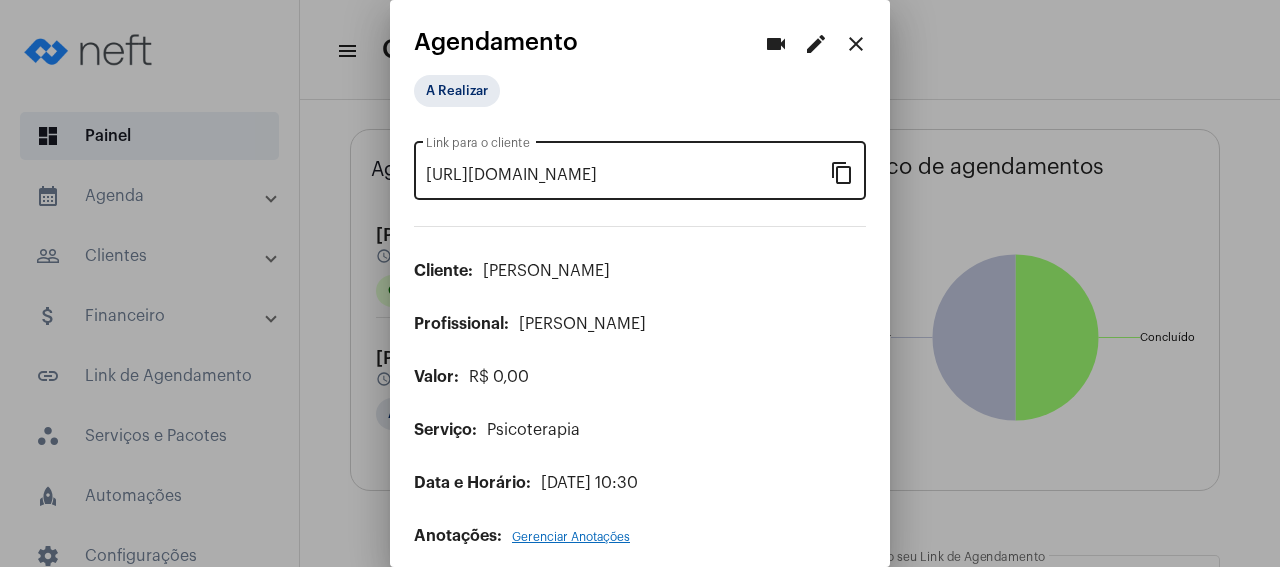 click on "content_copy" at bounding box center [842, 172] 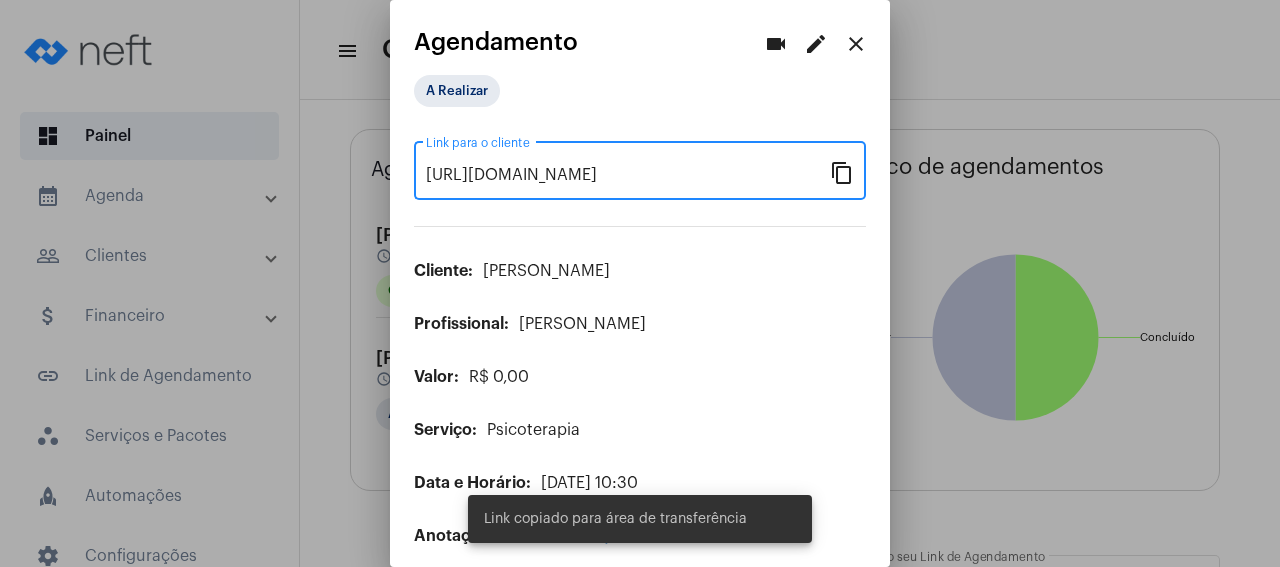 scroll, scrollTop: 0, scrollLeft: 153, axis: horizontal 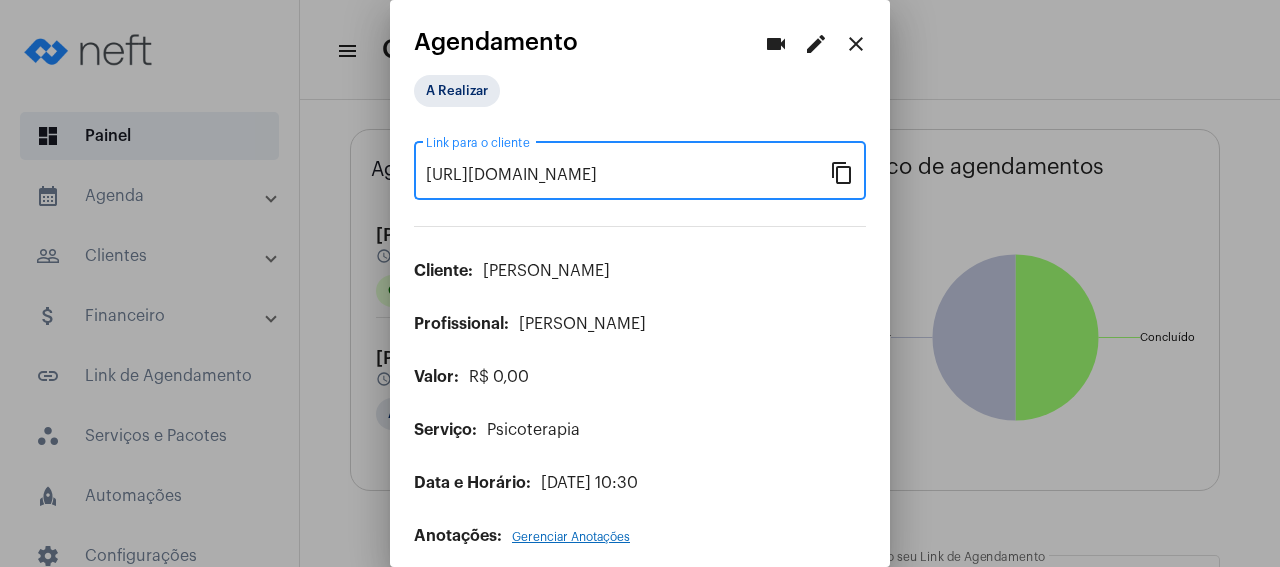 click on "close" at bounding box center (856, 44) 